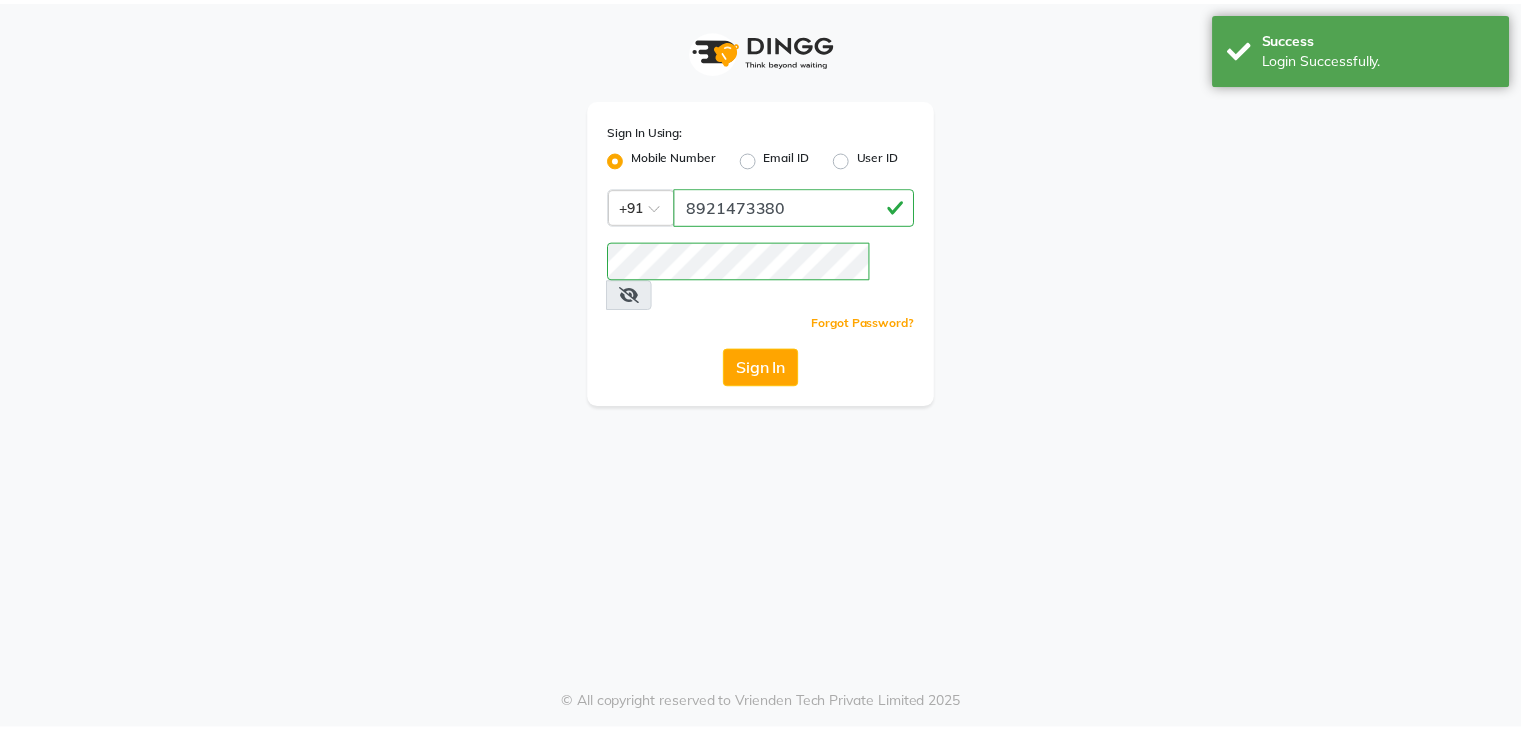 scroll, scrollTop: 0, scrollLeft: 0, axis: both 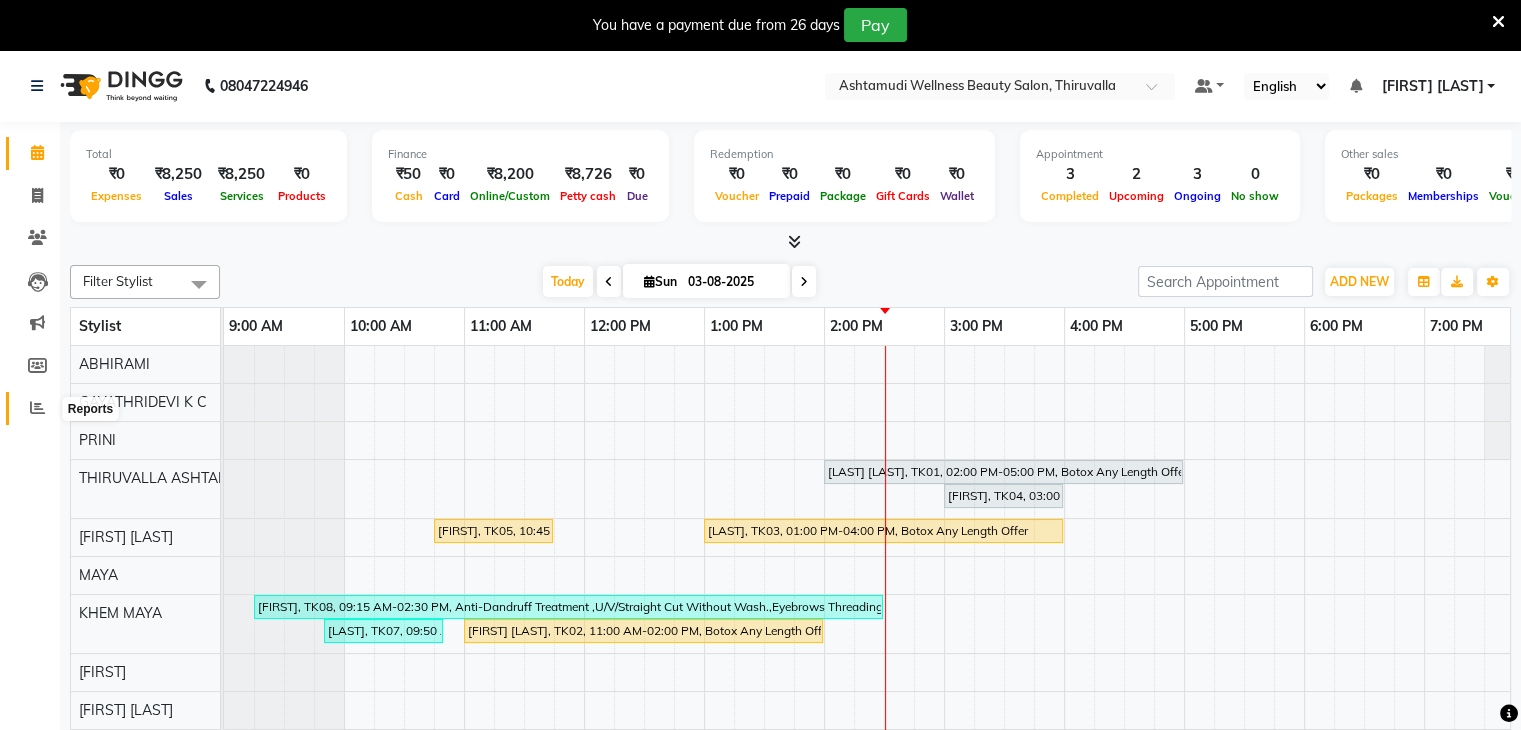 click 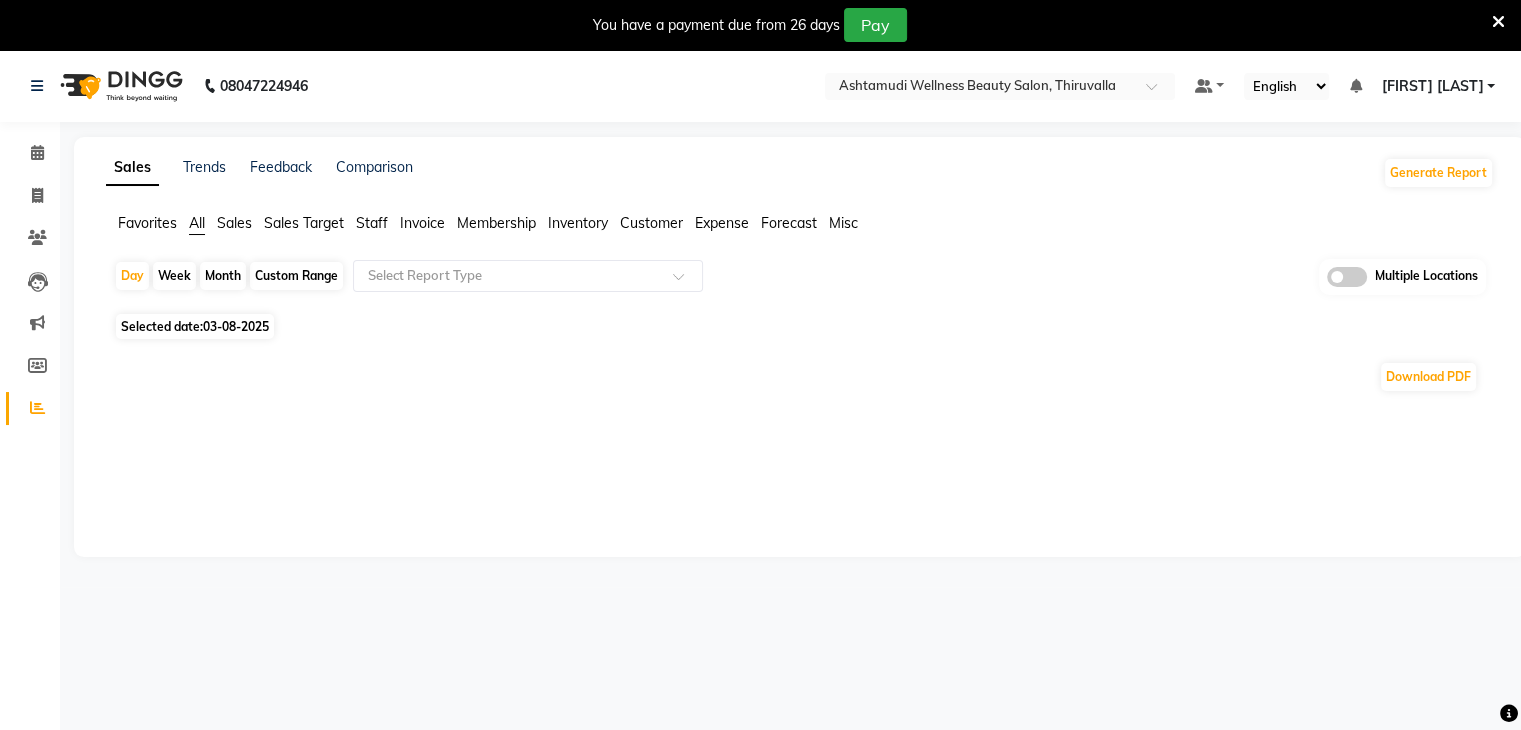 click 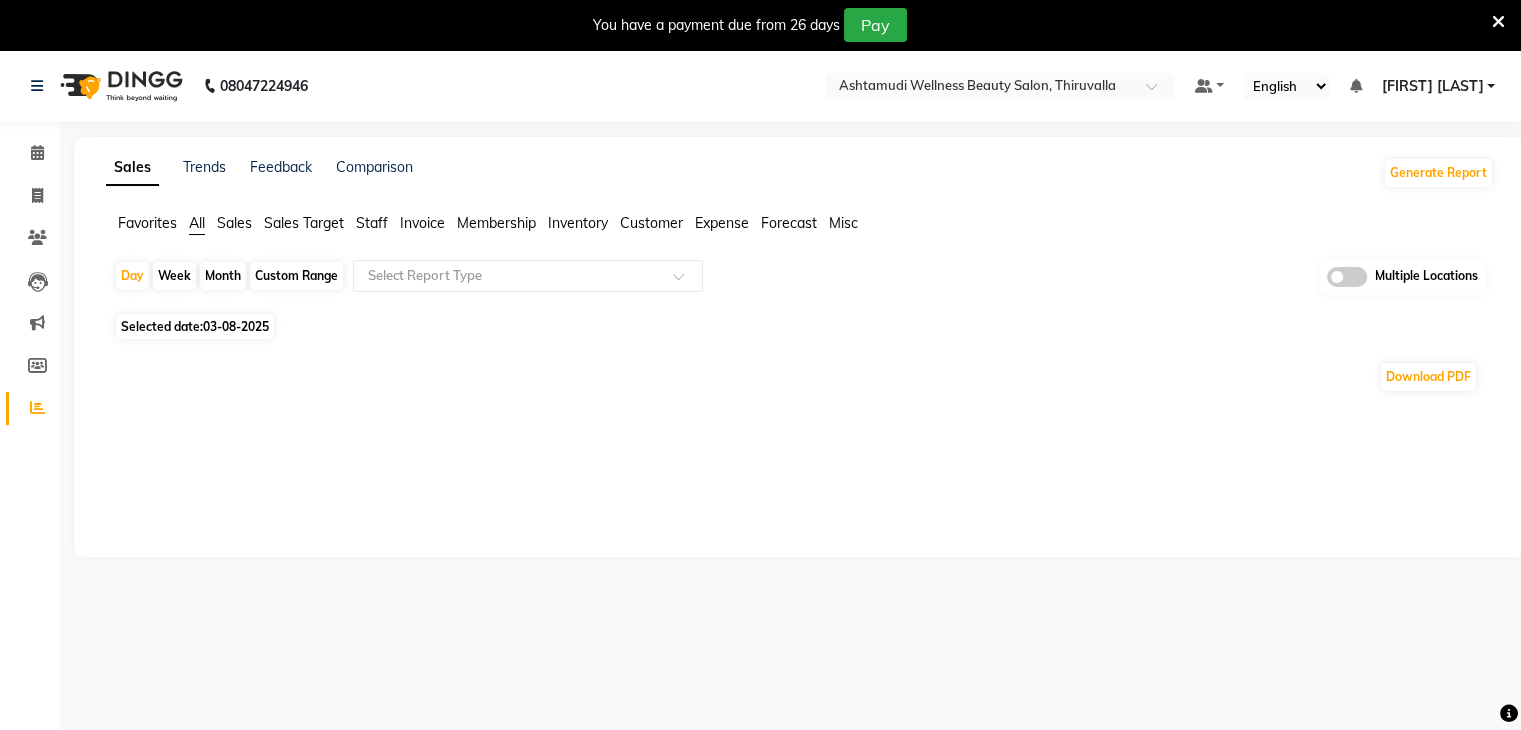 click 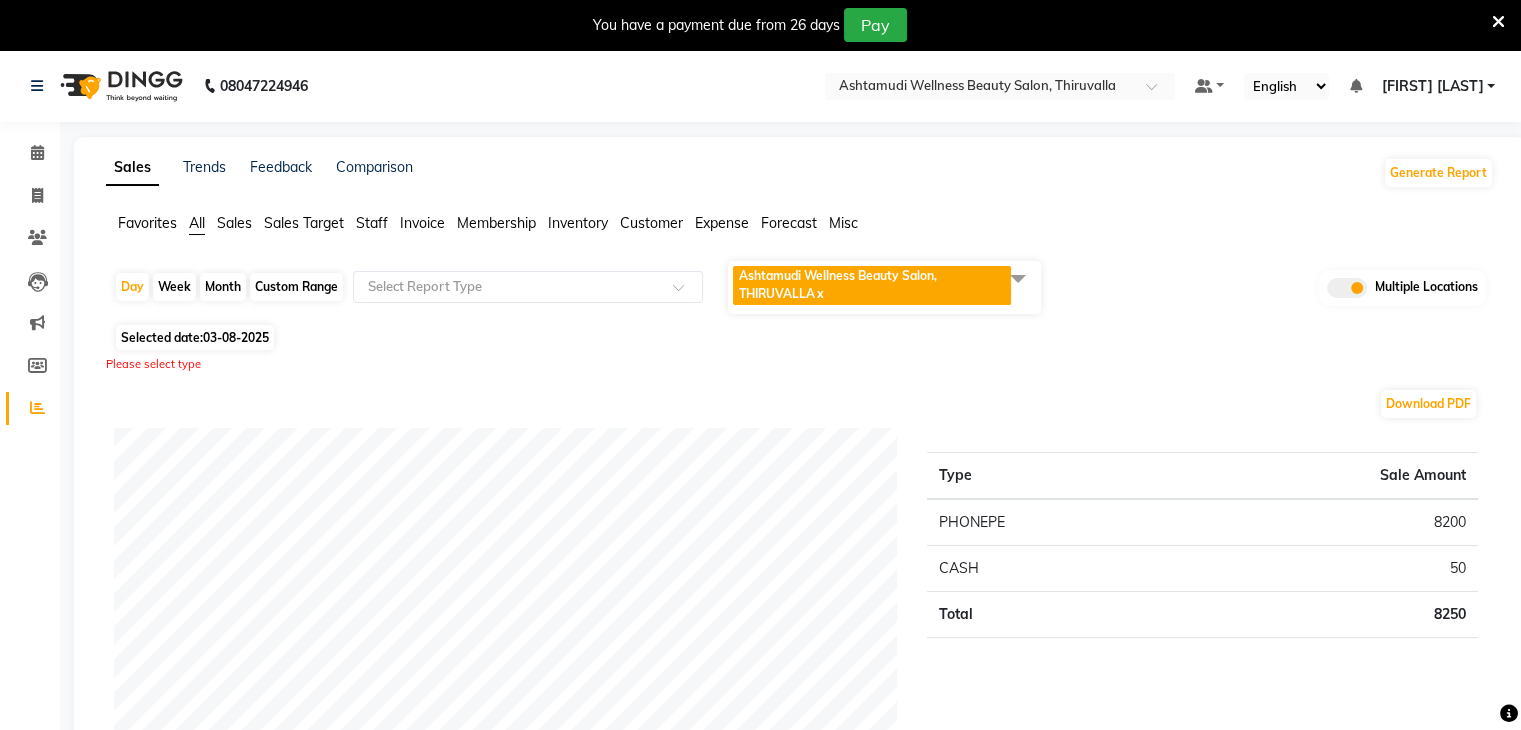click 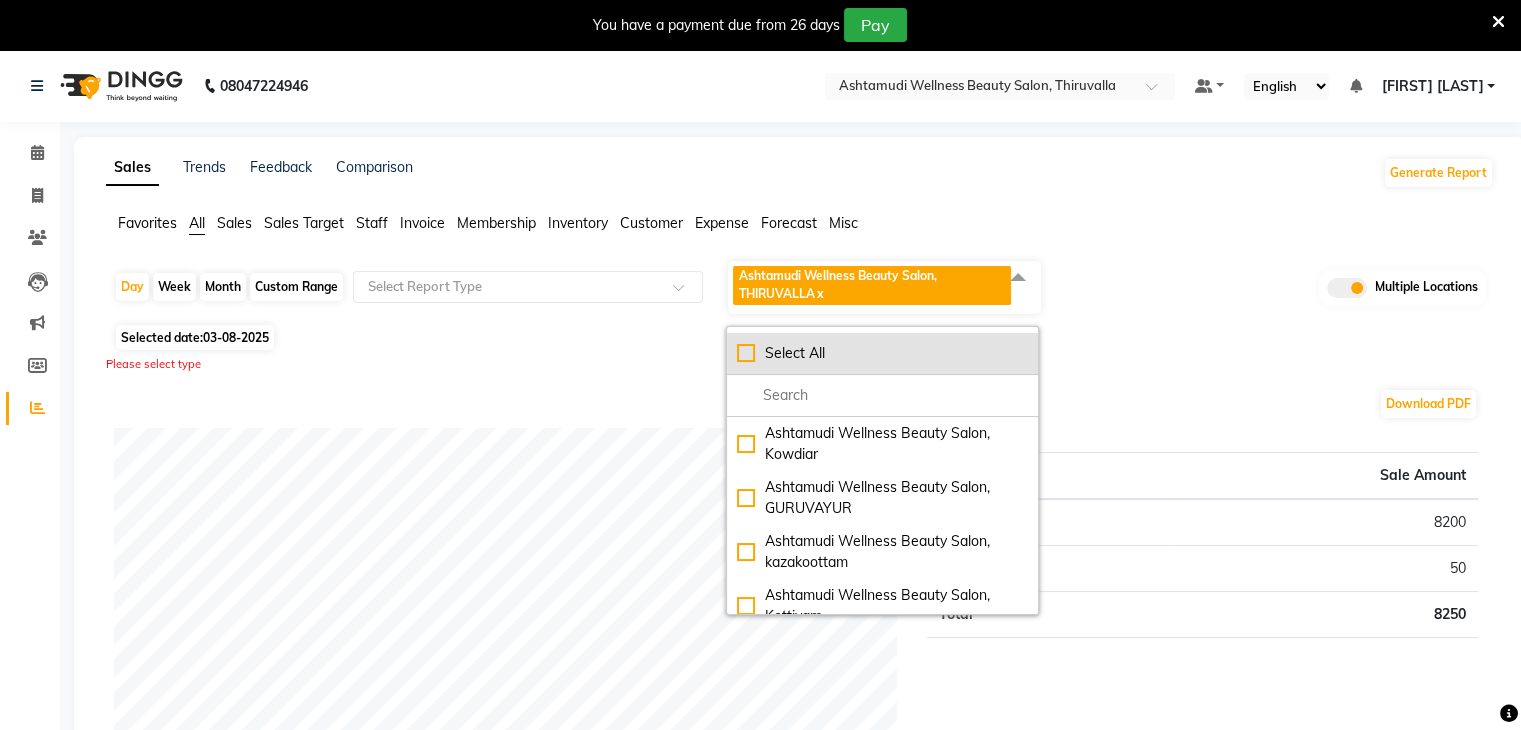 click on "Select All" 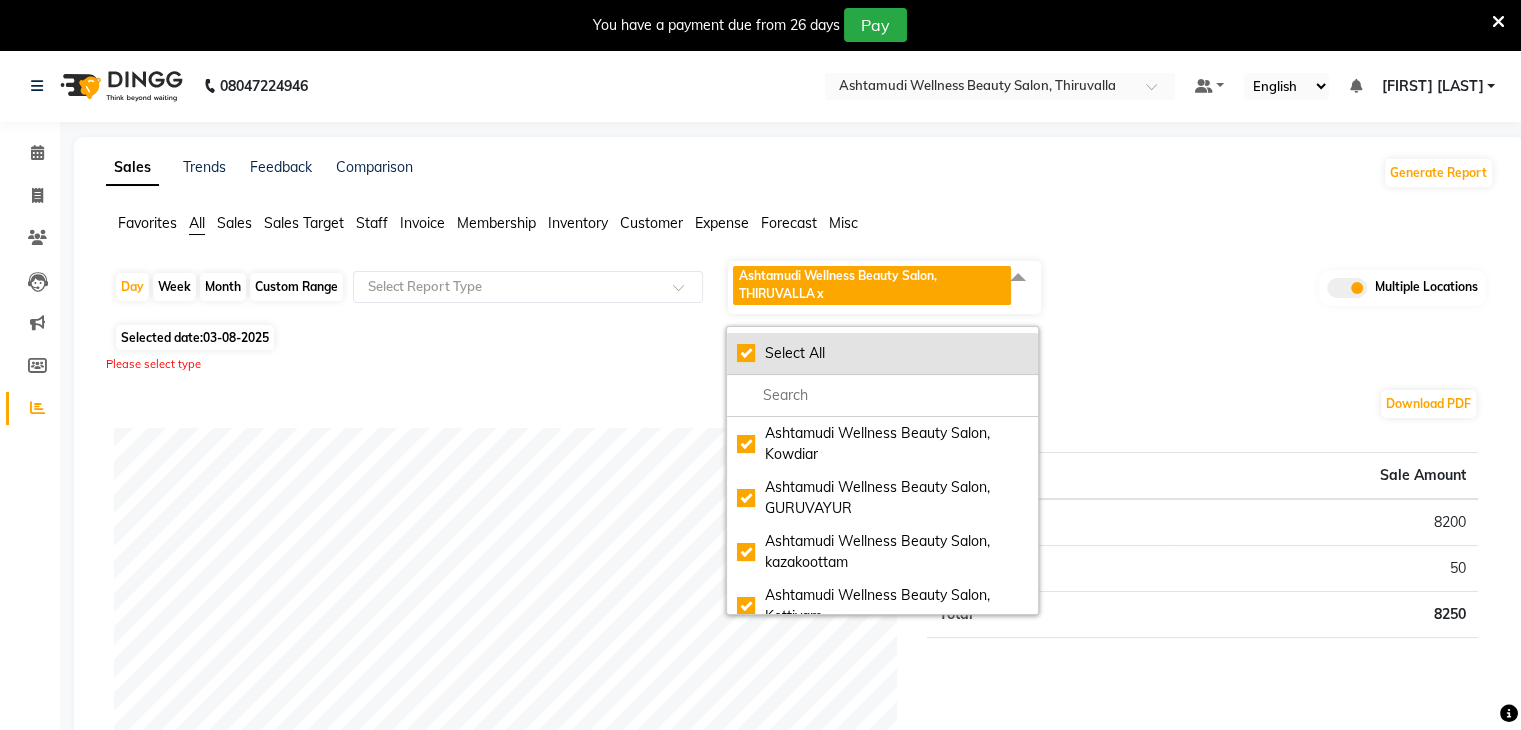 checkbox on "true" 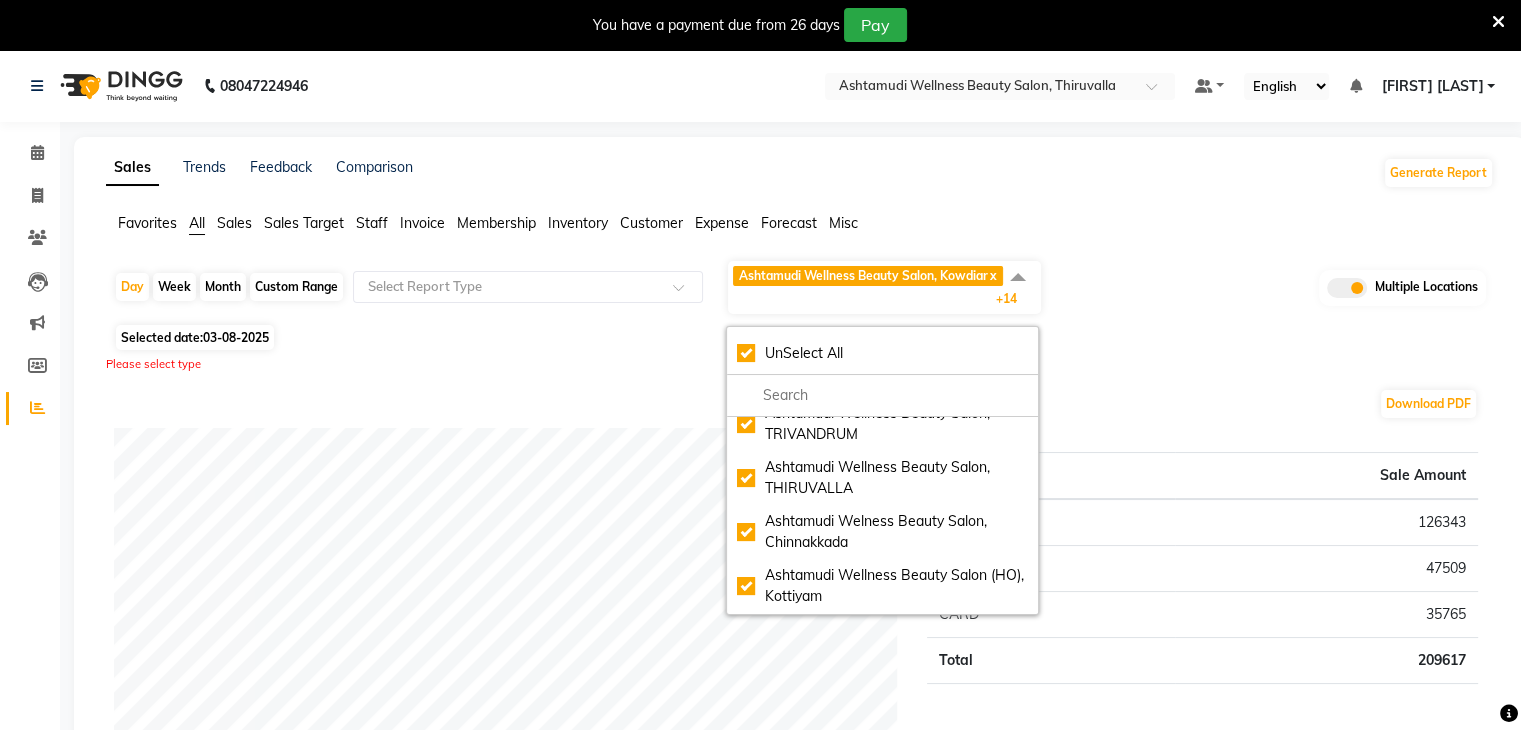 scroll, scrollTop: 345, scrollLeft: 0, axis: vertical 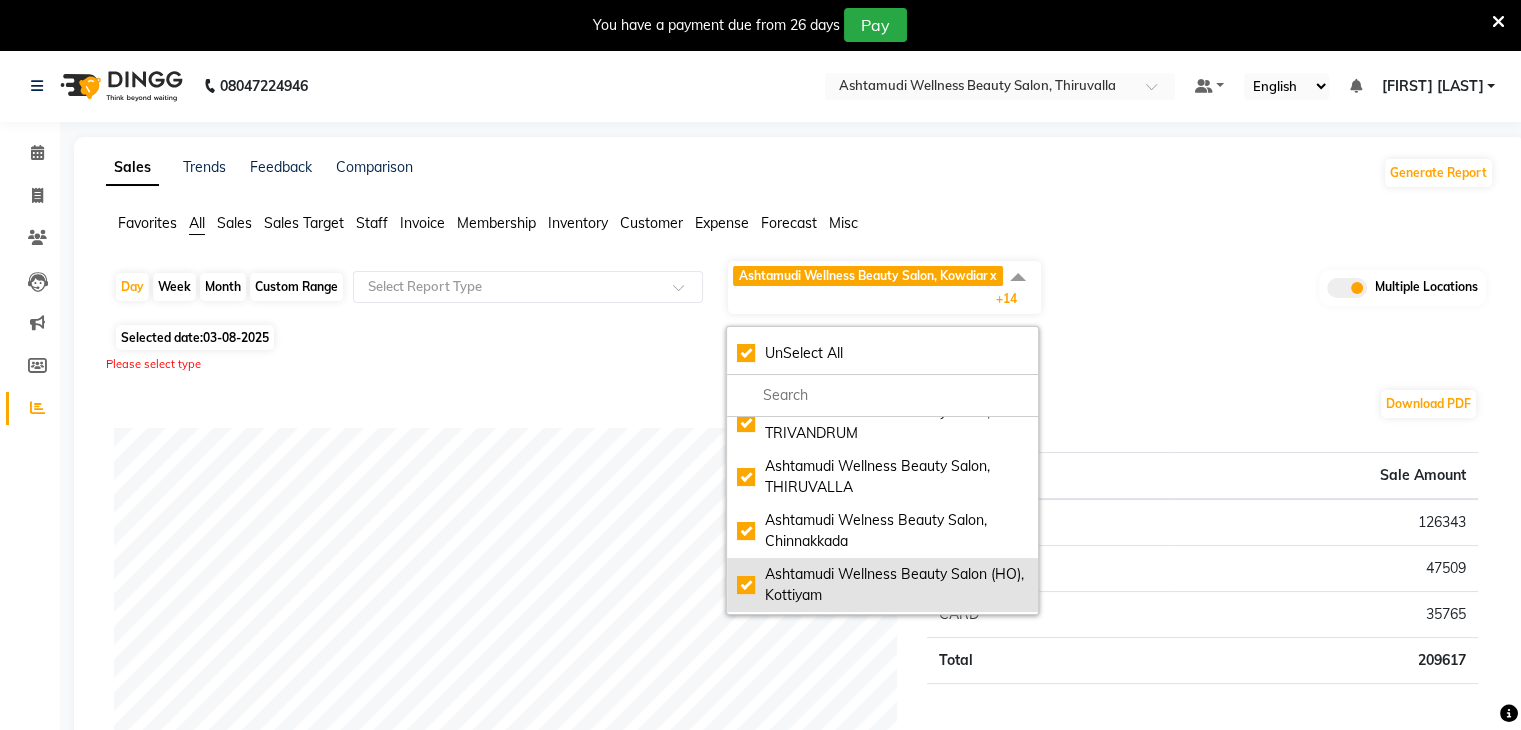 click on "Ashtamudi Wellness Beauty Salon (HO), Kottiyam" 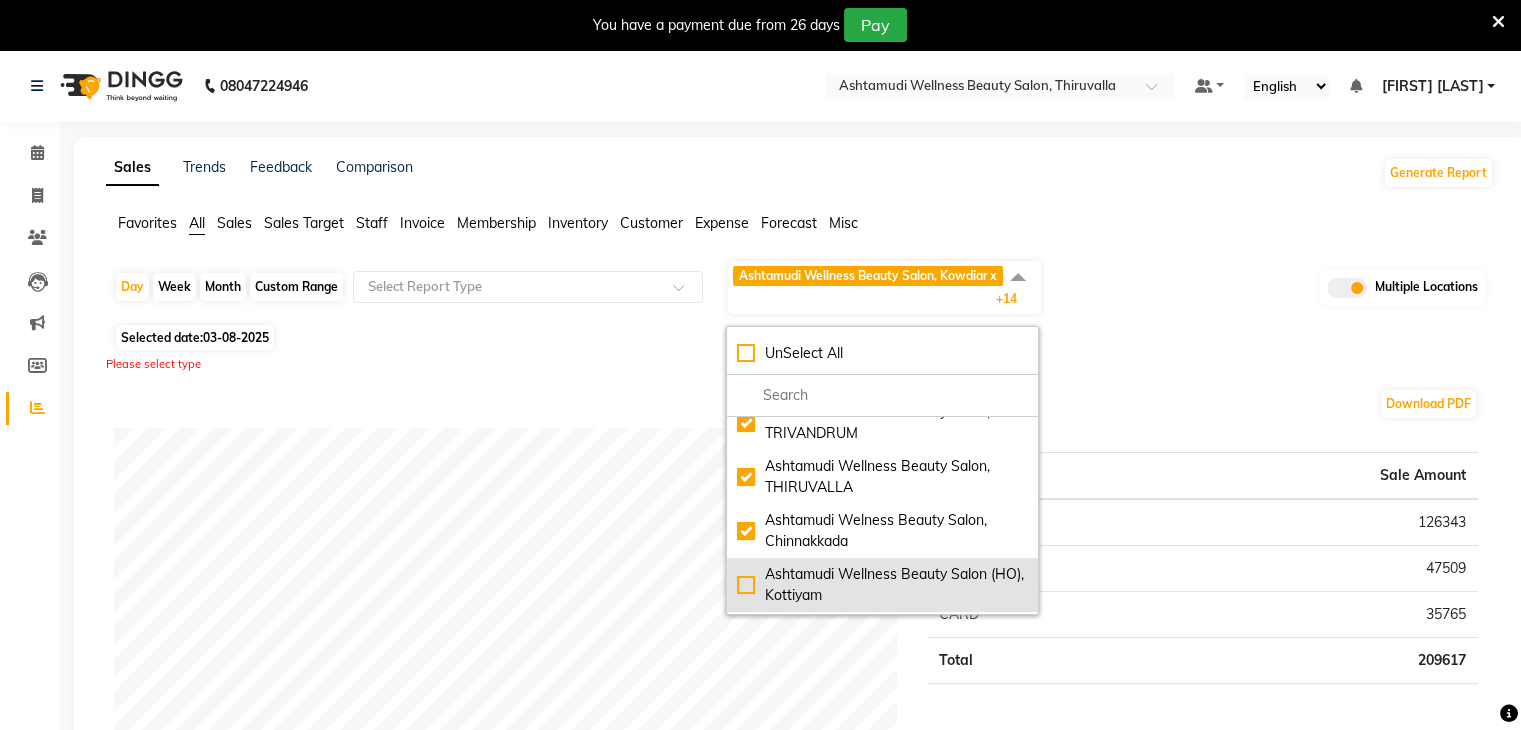 checkbox on "false" 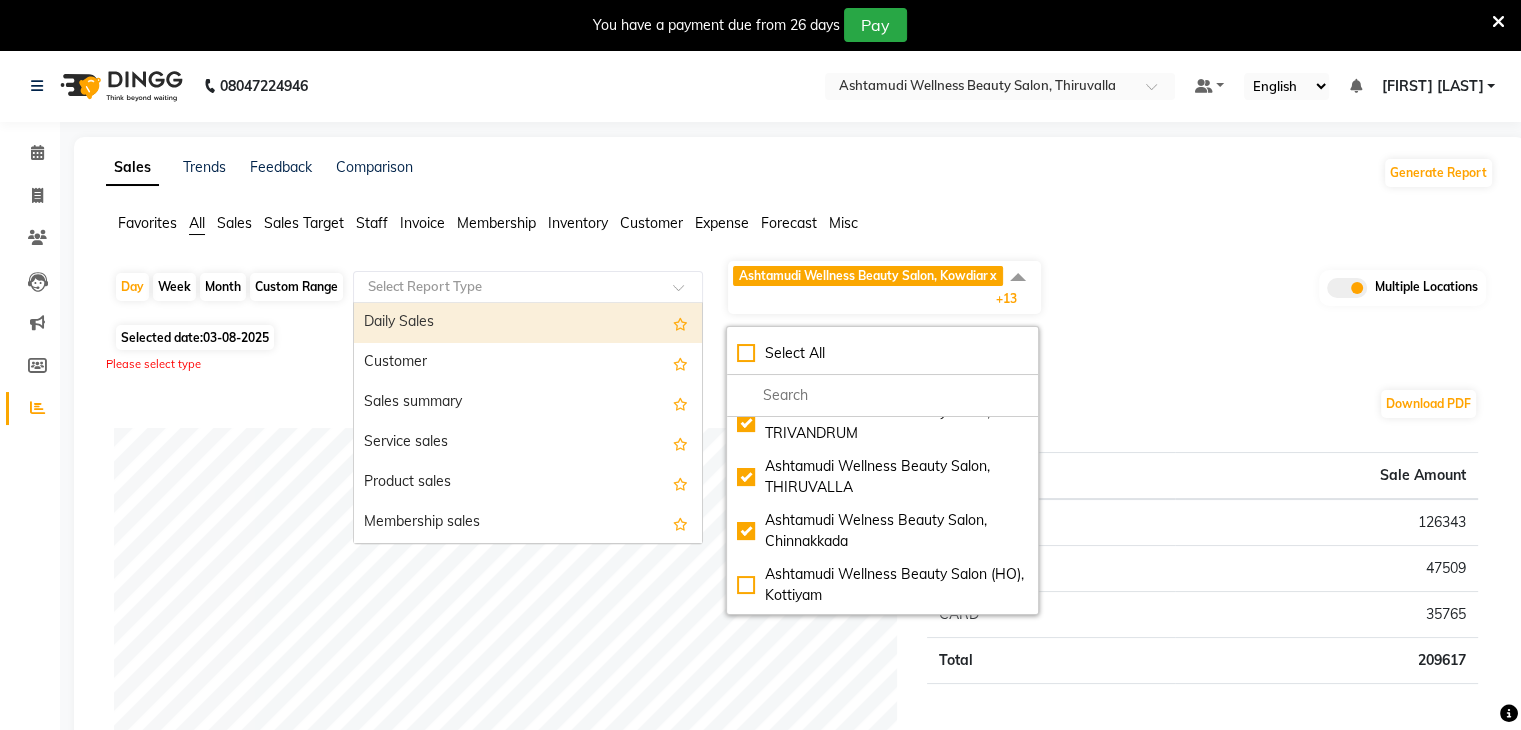 click 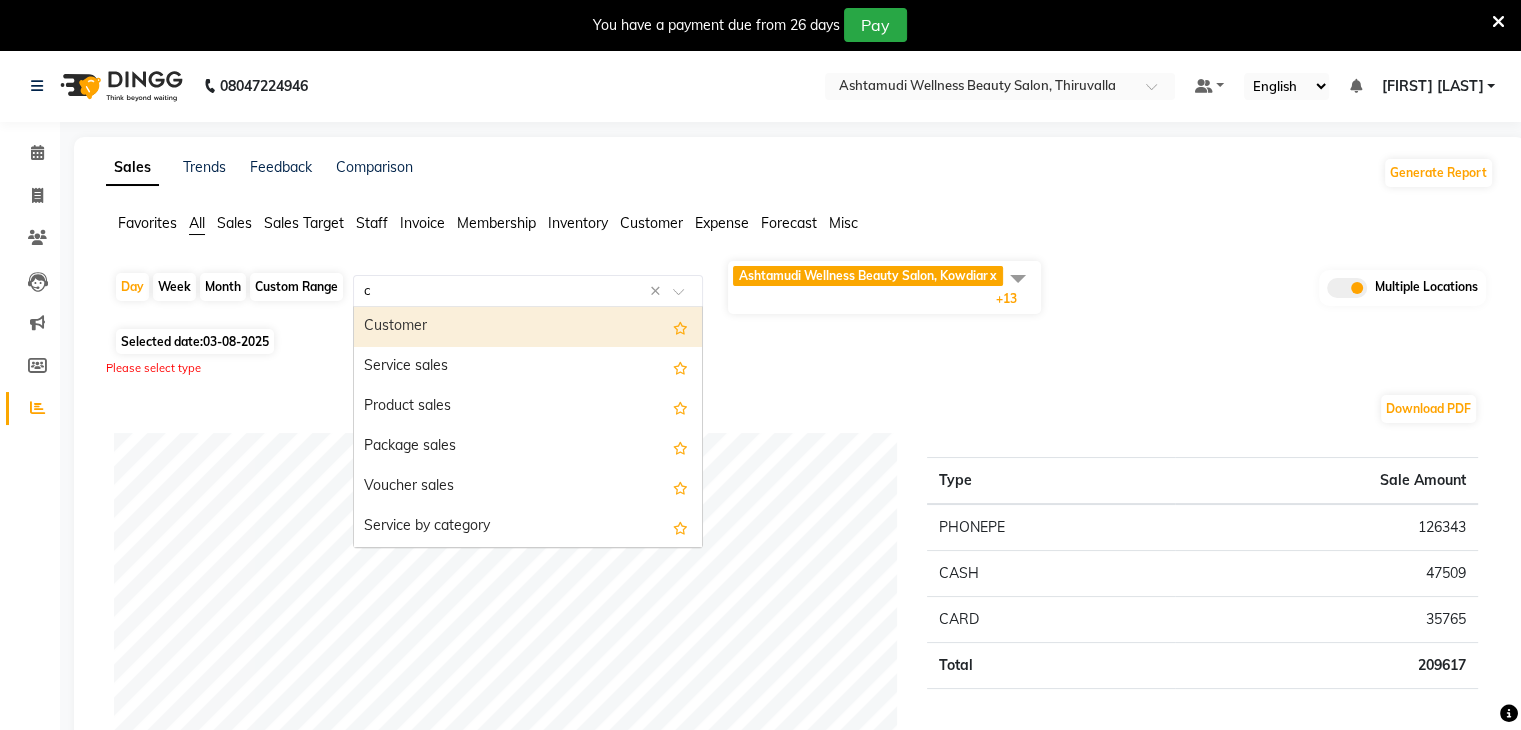 type on "ce" 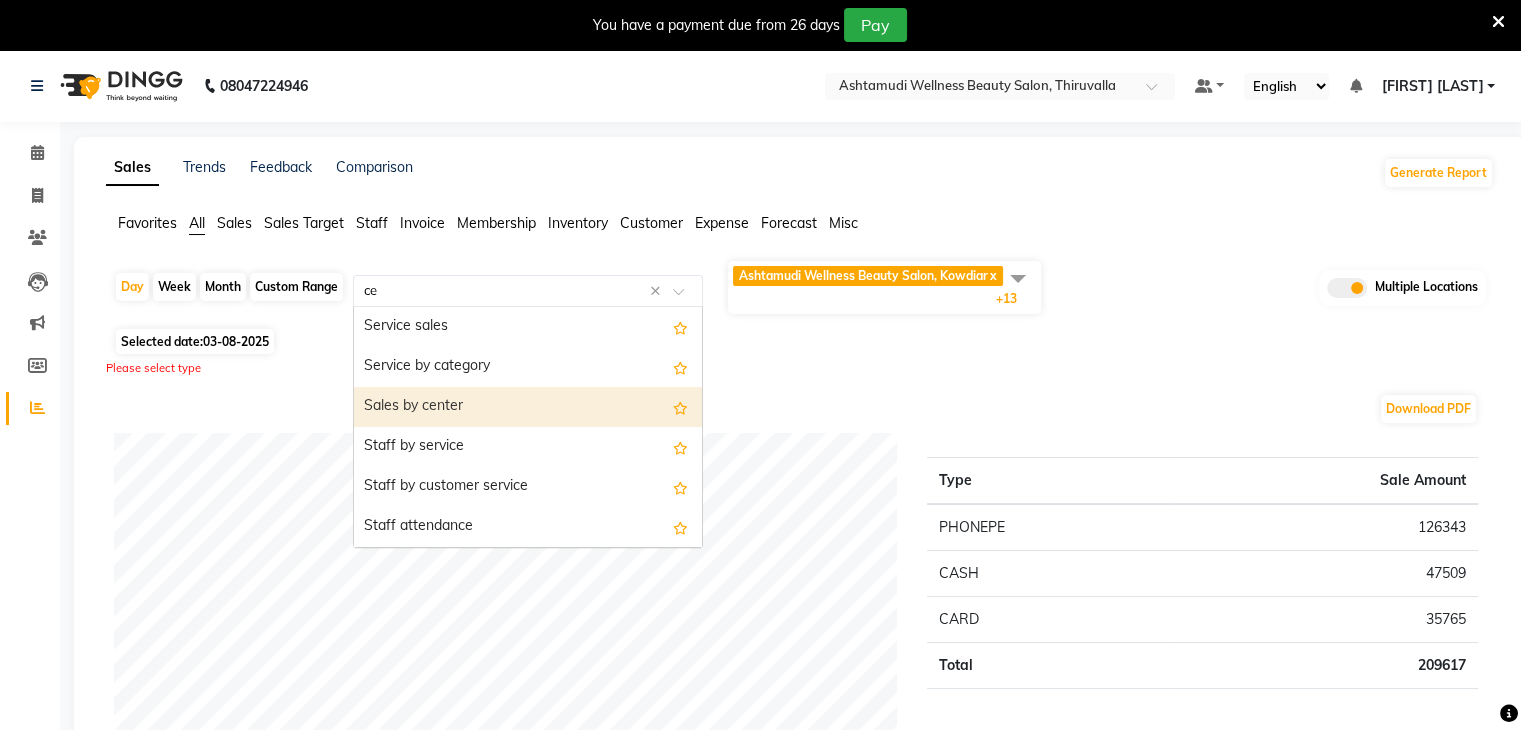click on "Sales by center" at bounding box center [528, 407] 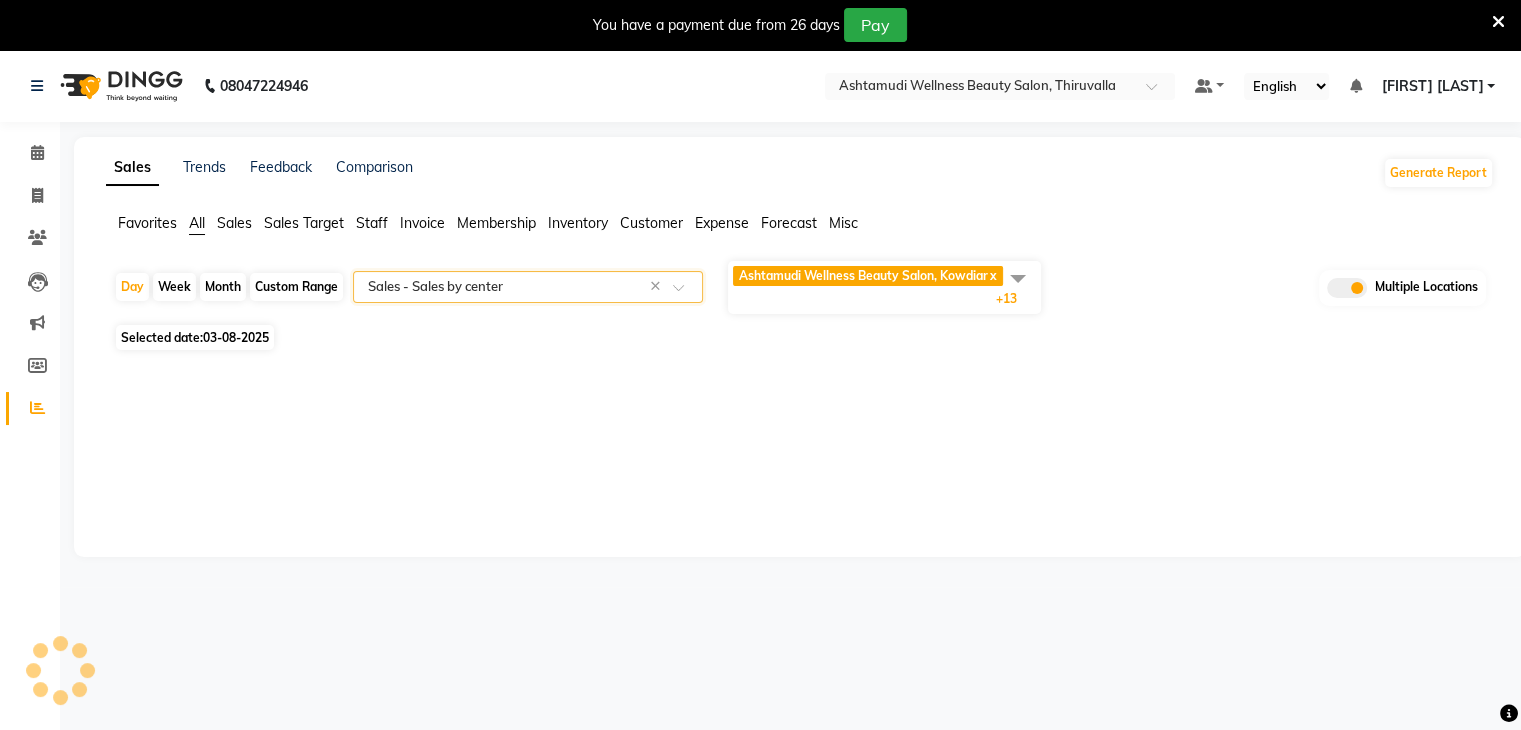 select on "full_report" 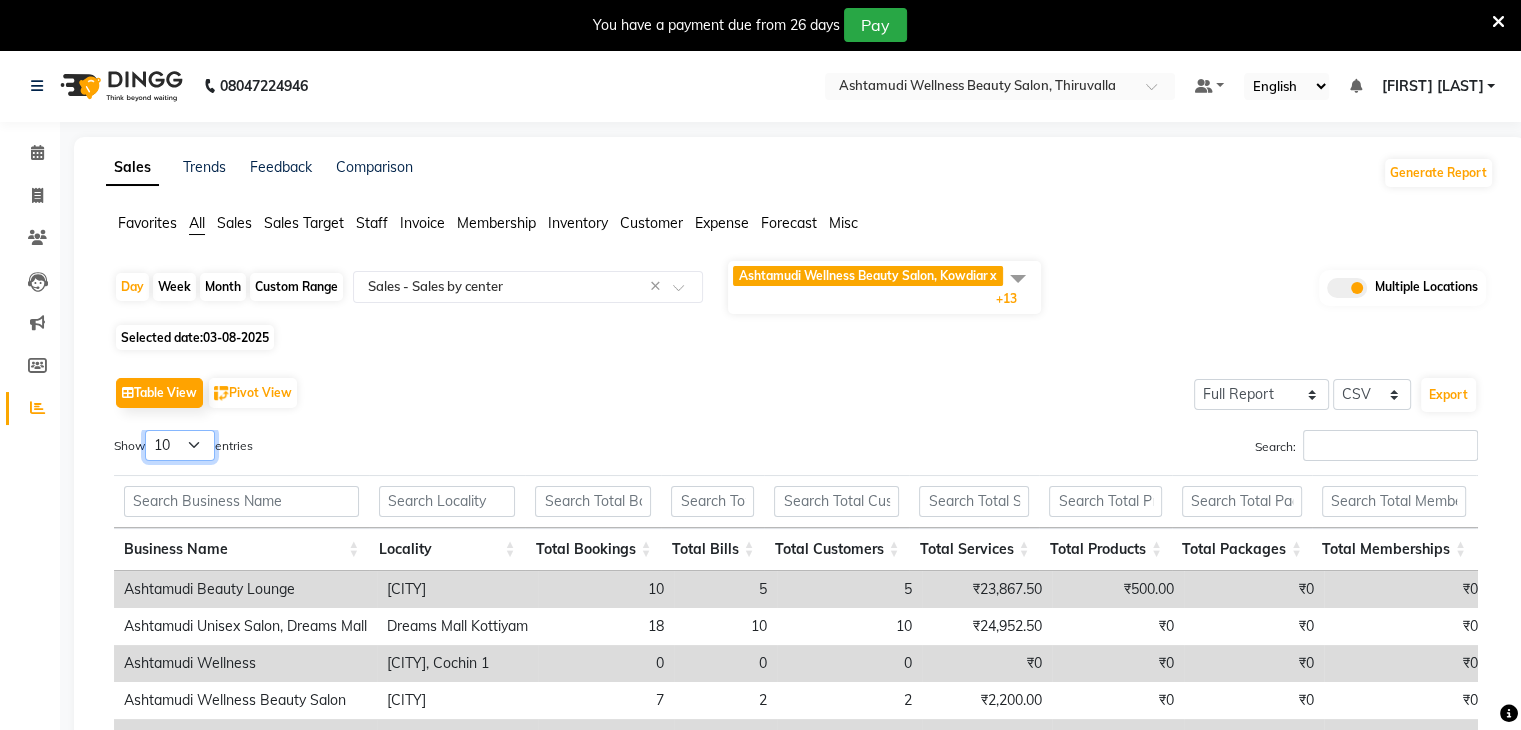 click on "10 25 50 100" at bounding box center (180, 445) 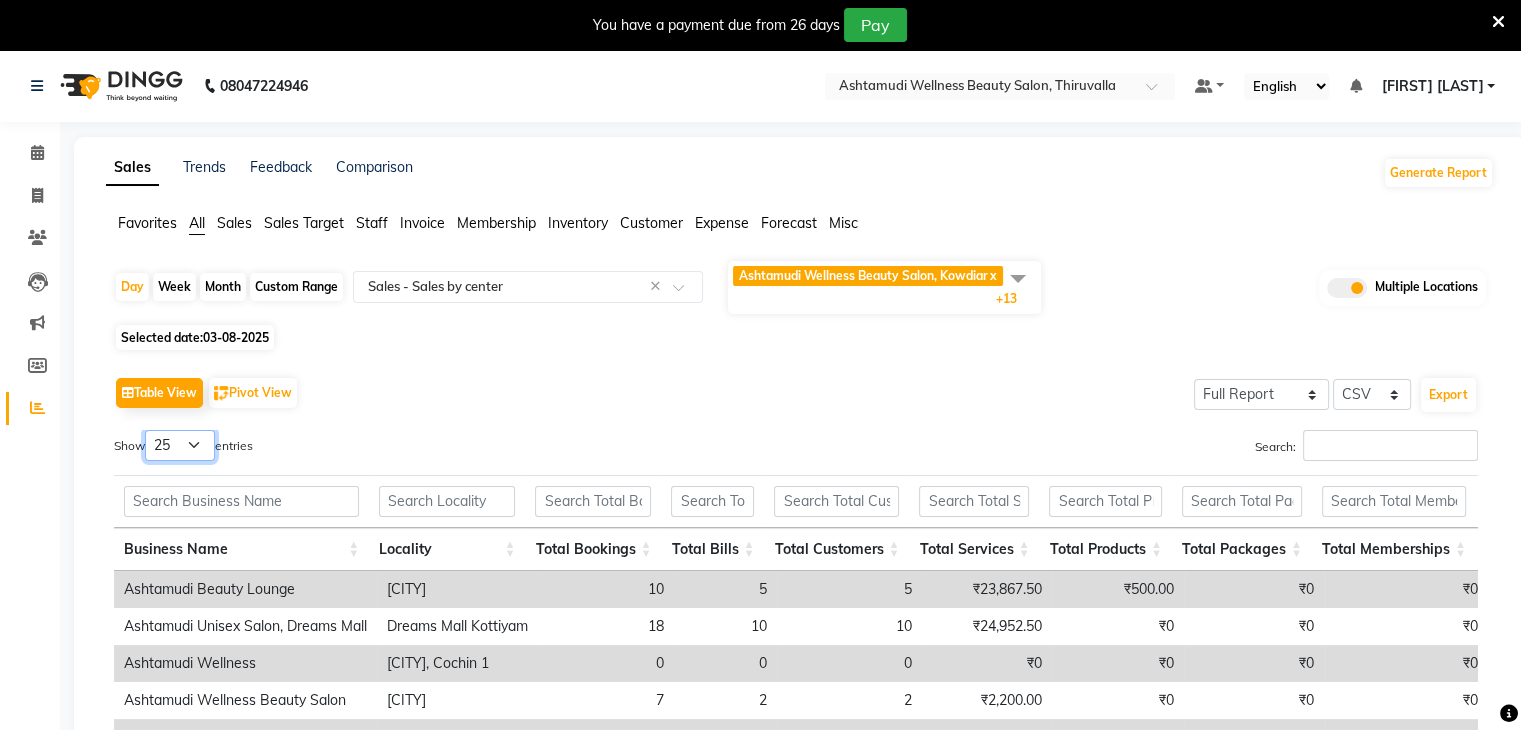 click on "10 25 50 100" at bounding box center [180, 445] 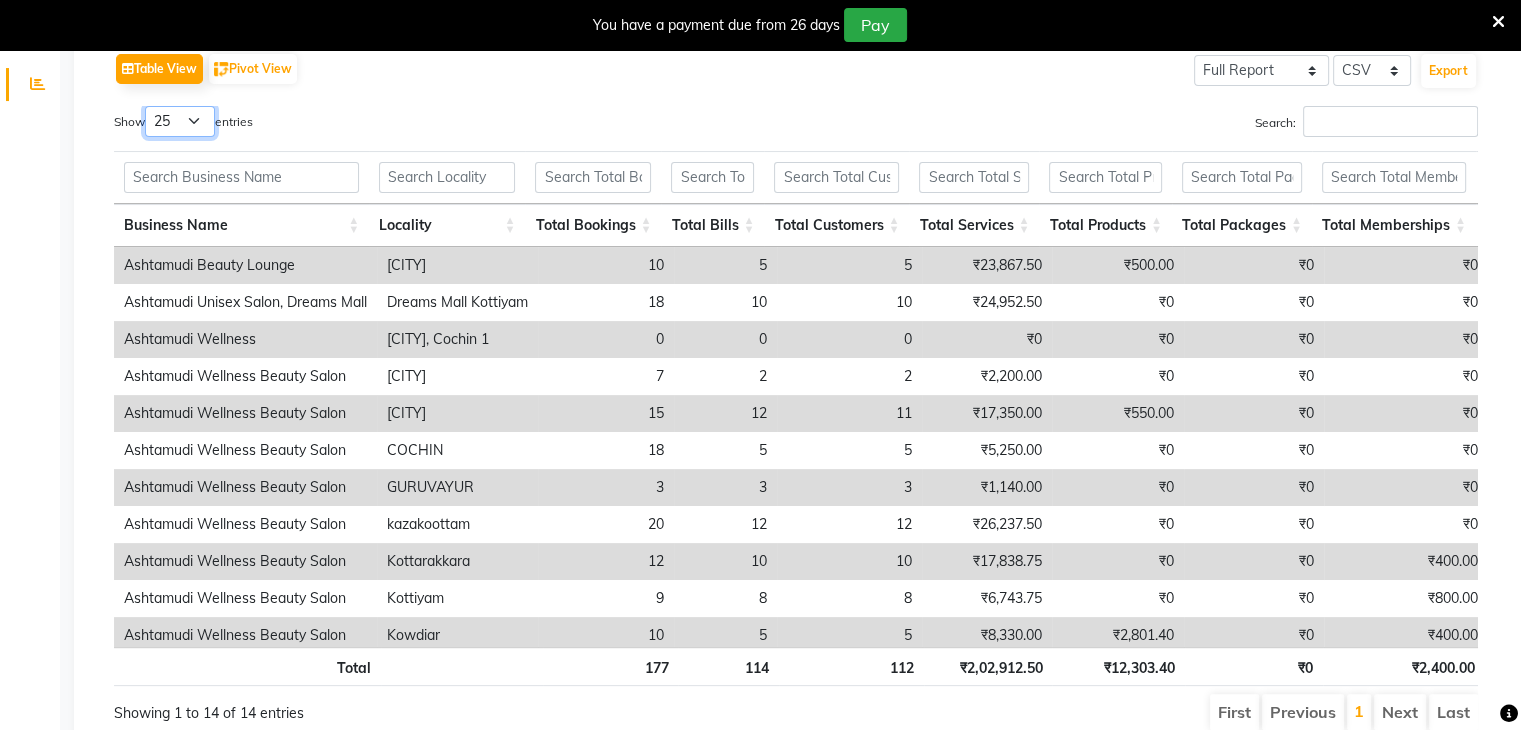 scroll, scrollTop: 326, scrollLeft: 0, axis: vertical 